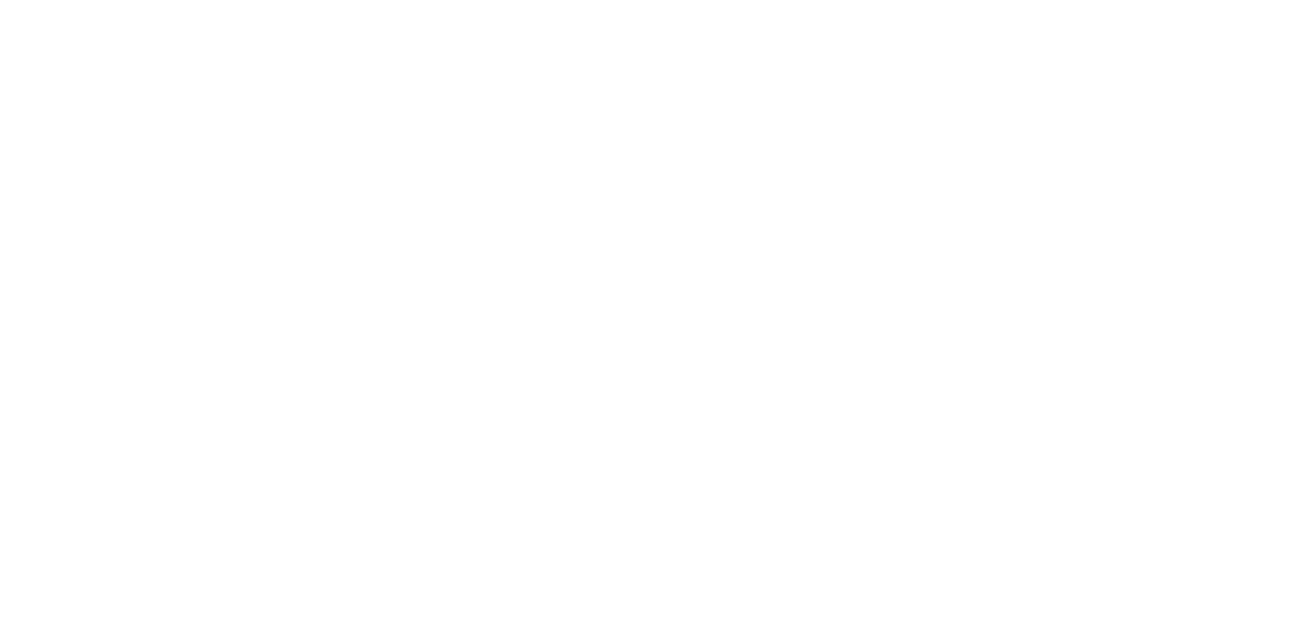scroll, scrollTop: 0, scrollLeft: 0, axis: both 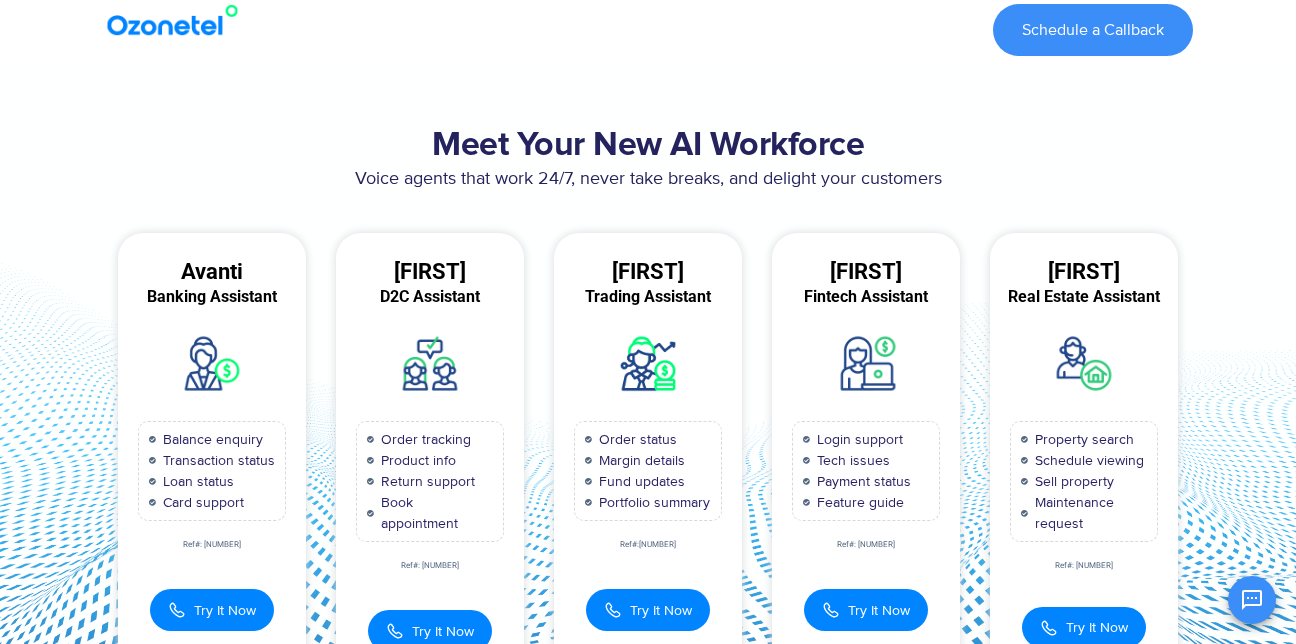 click on "Meet Your New AI Workforce
Voice agents that work 24/7, never take breaks, and delight your customers
Avanti
Banking Assistant
Balance enquiry
Transaction status
Loan status
Card support
Ref#: [NUMBER]
Voice Bot
Try It Now
Avanti ×" at bounding box center [648, 404] 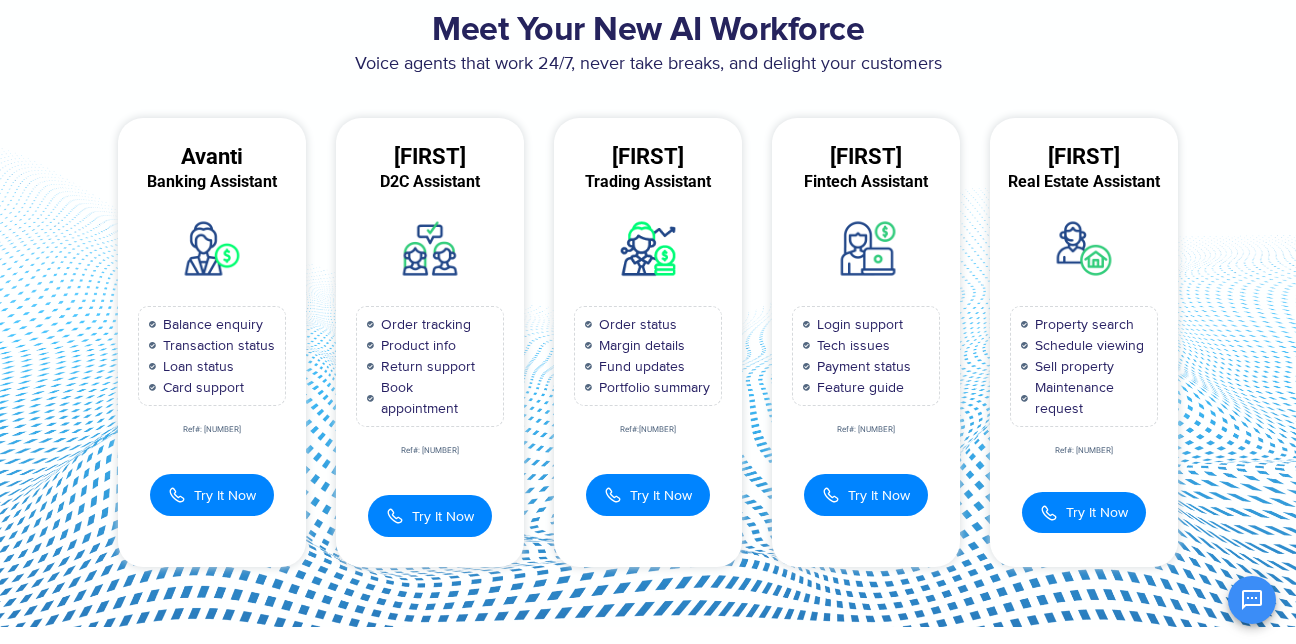 scroll, scrollTop: 116, scrollLeft: 0, axis: vertical 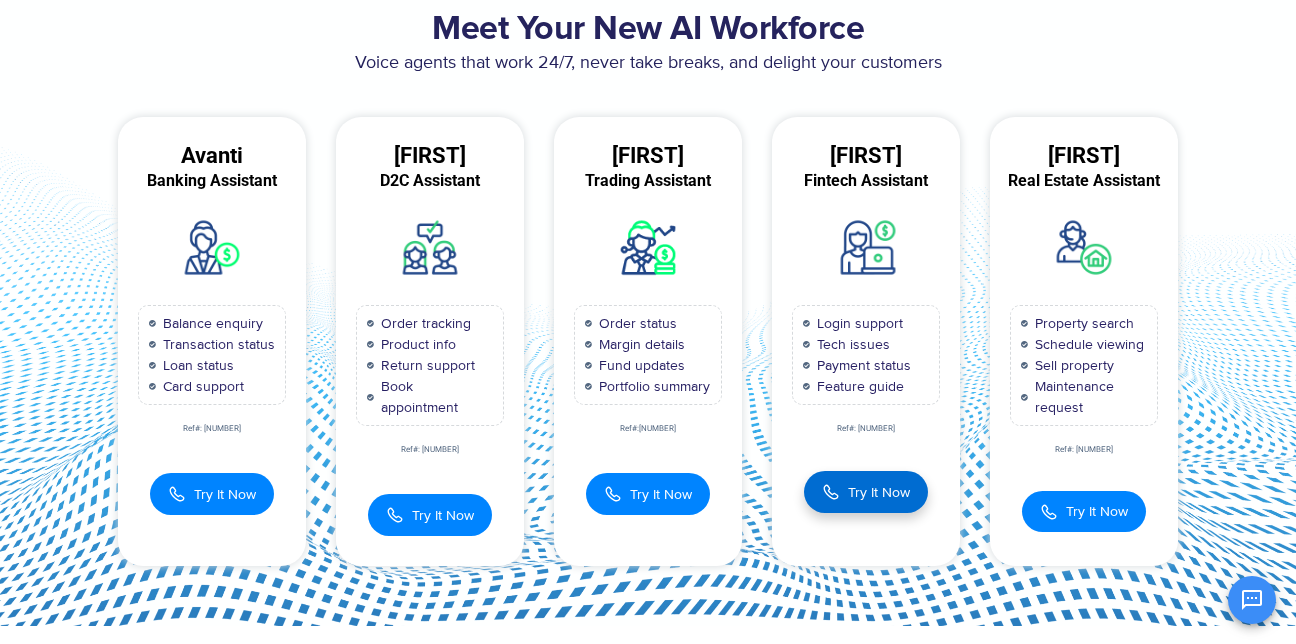 click on "Try It Now" at bounding box center (879, 492) 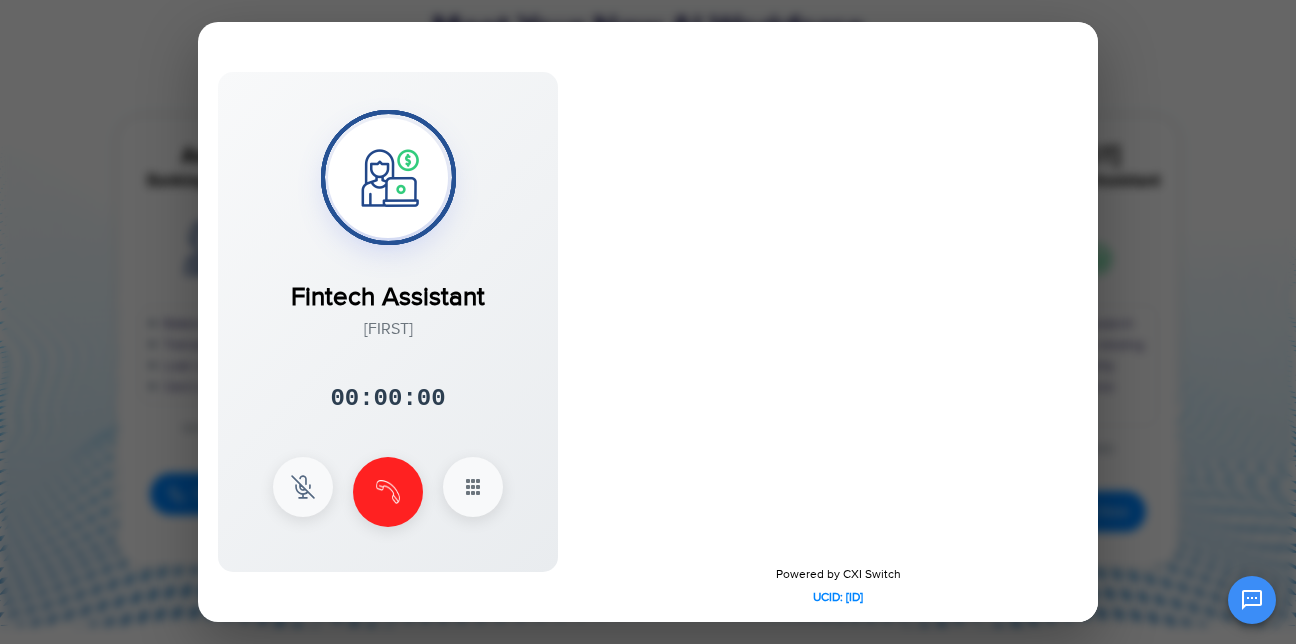 type 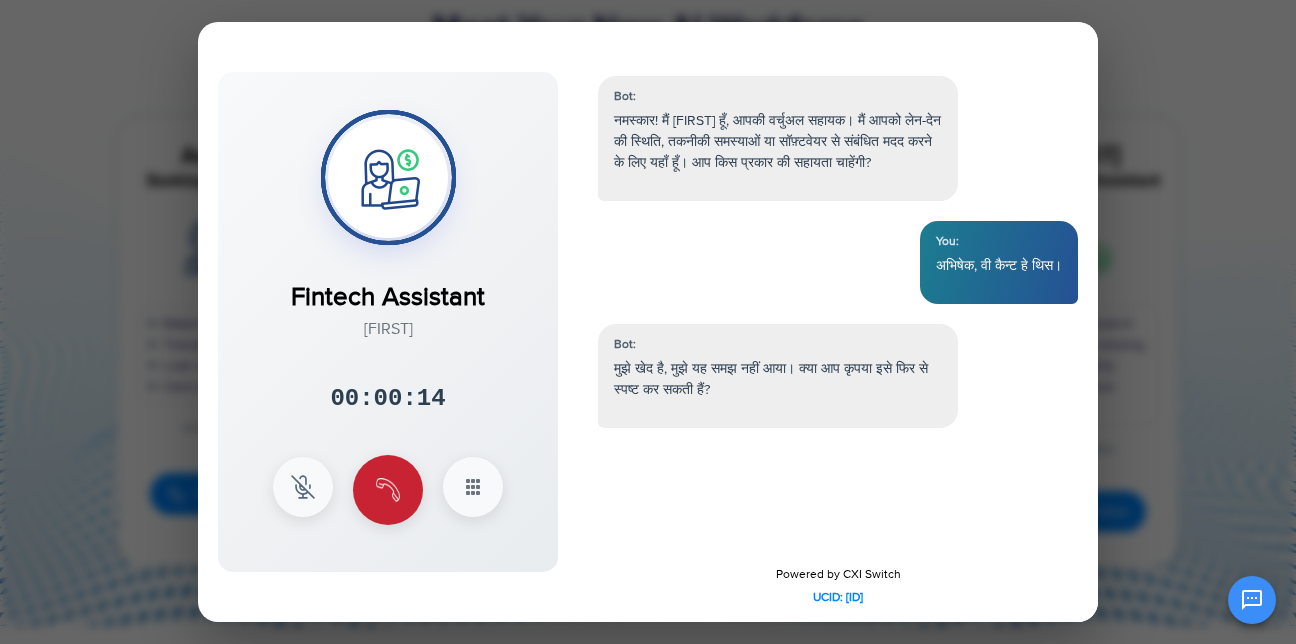 click at bounding box center (388, 490) 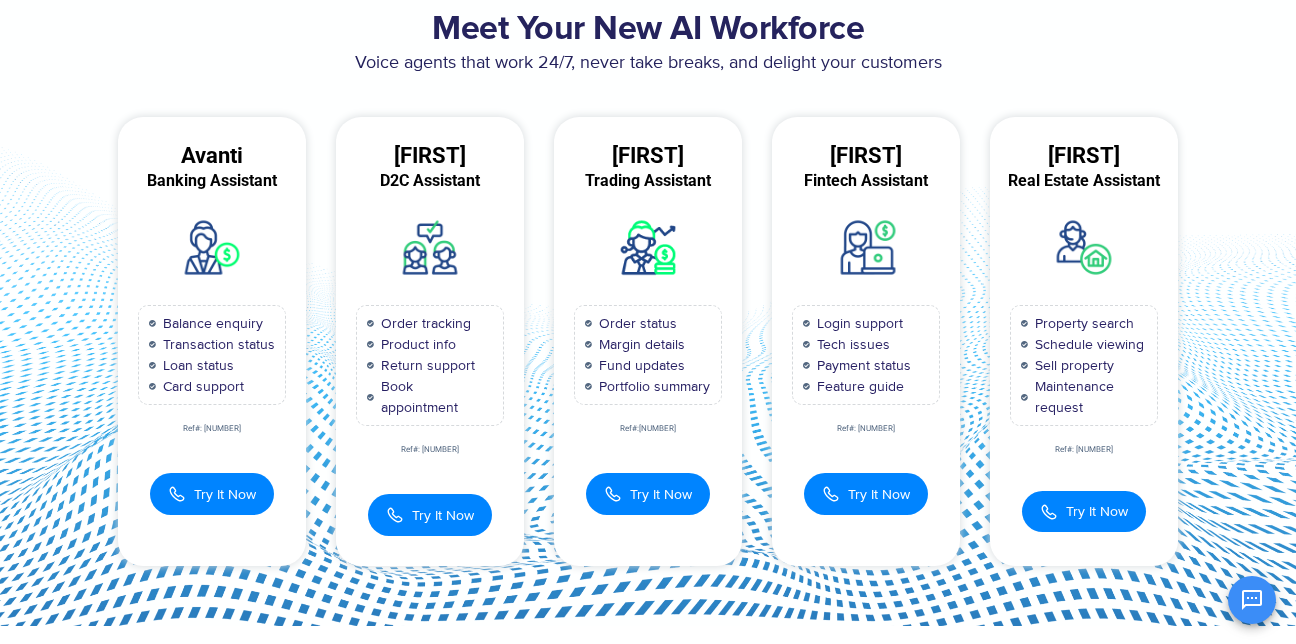 scroll, scrollTop: 0, scrollLeft: 0, axis: both 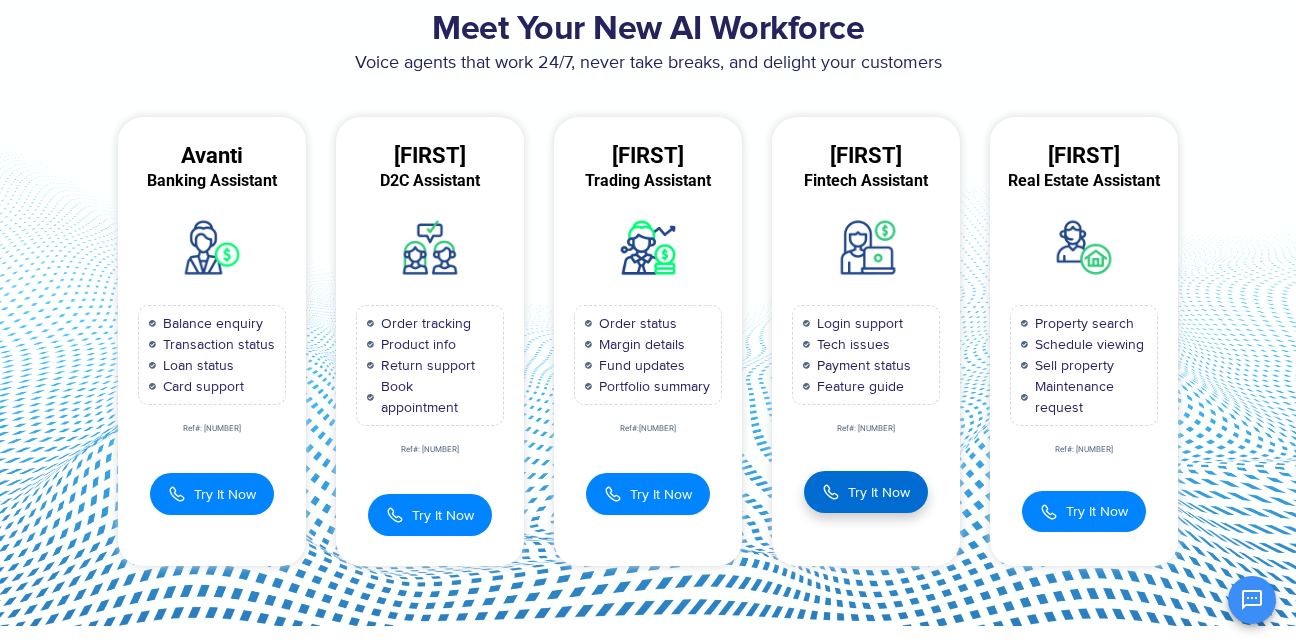 click on "Try It Now" at bounding box center [879, 492] 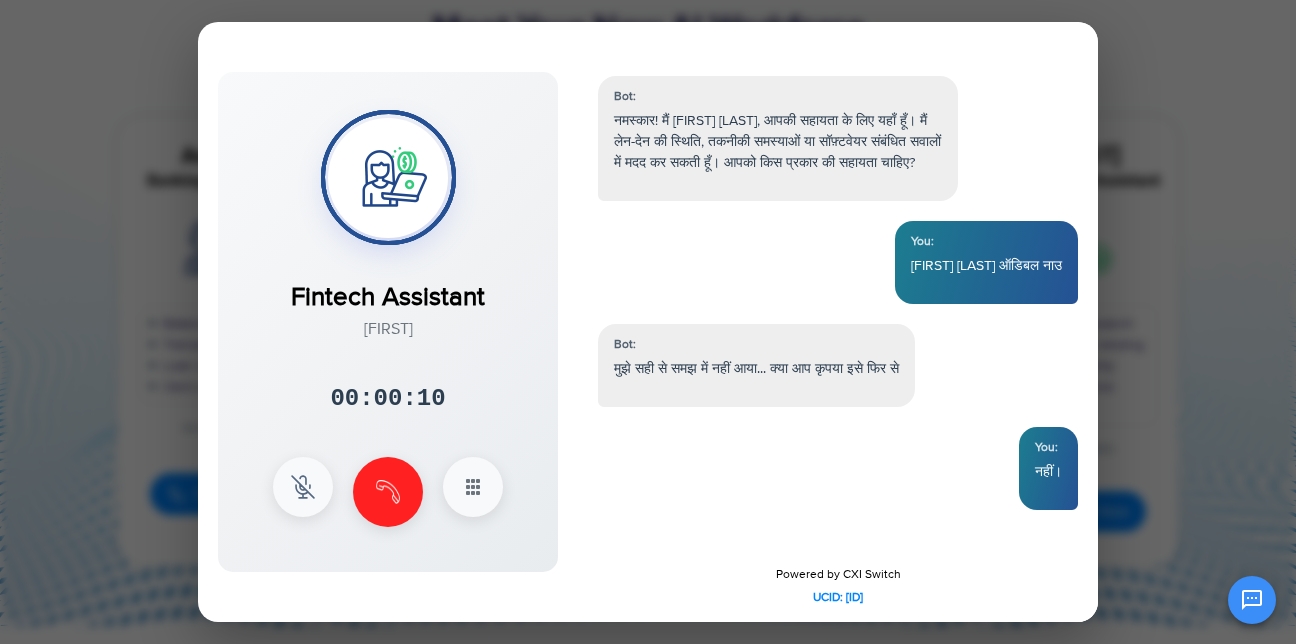 click at bounding box center (648, 322) 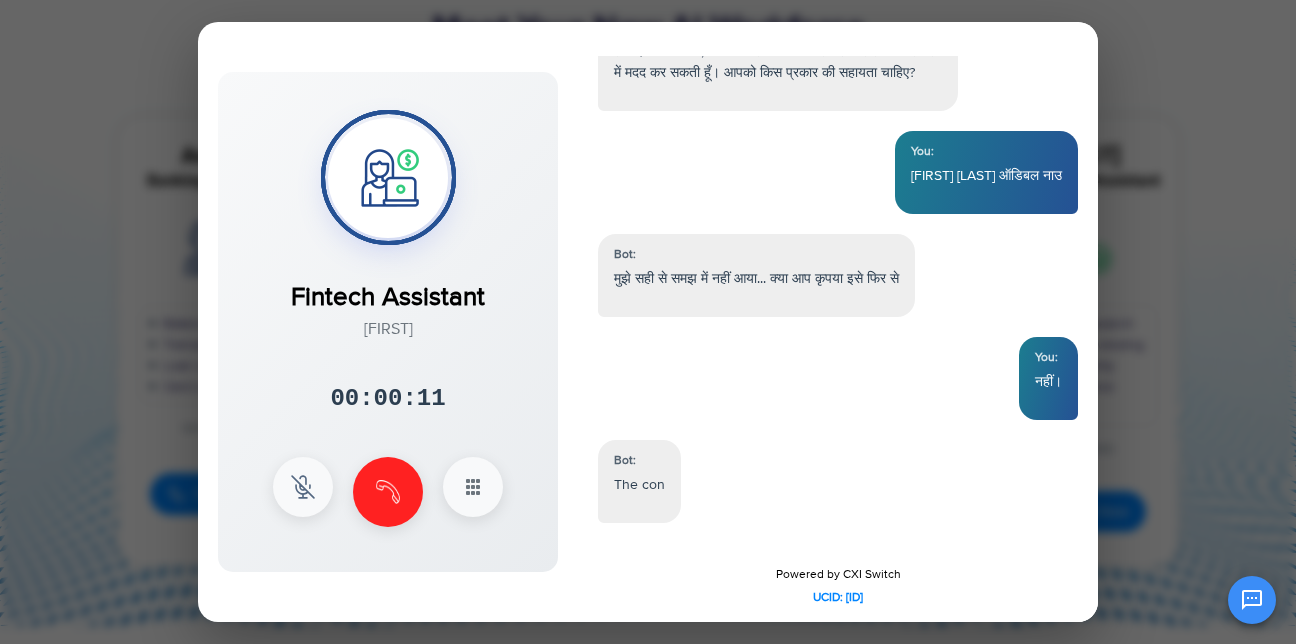 scroll, scrollTop: 111, scrollLeft: 0, axis: vertical 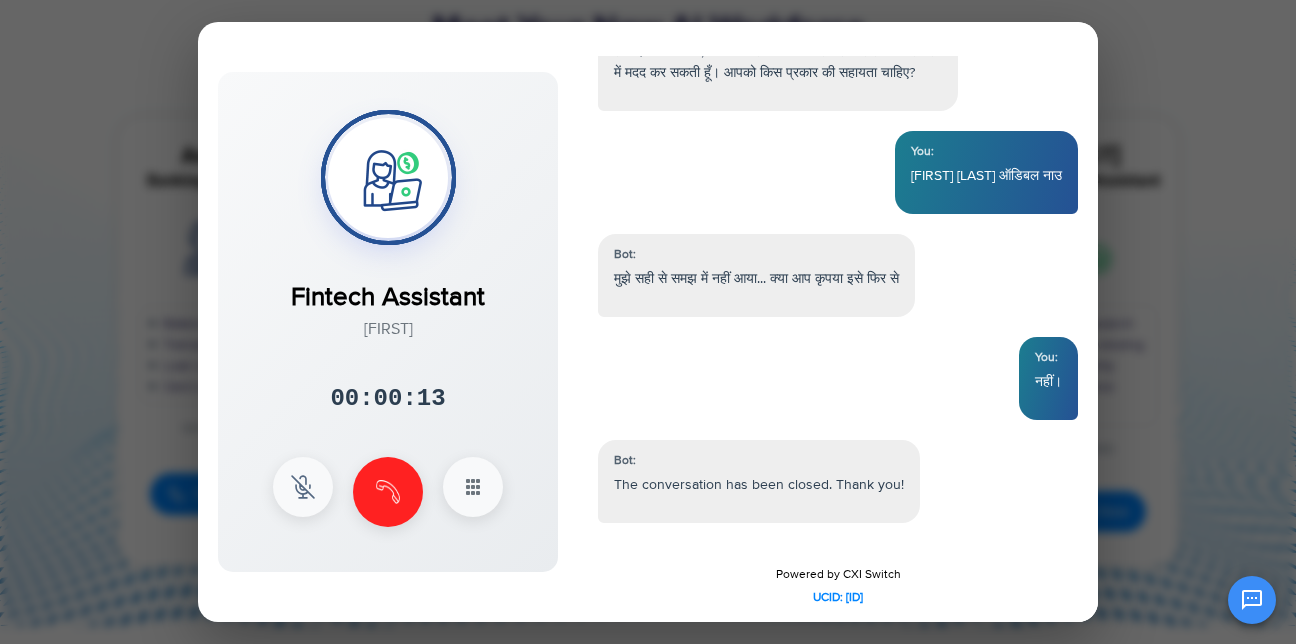 click at bounding box center (648, 322) 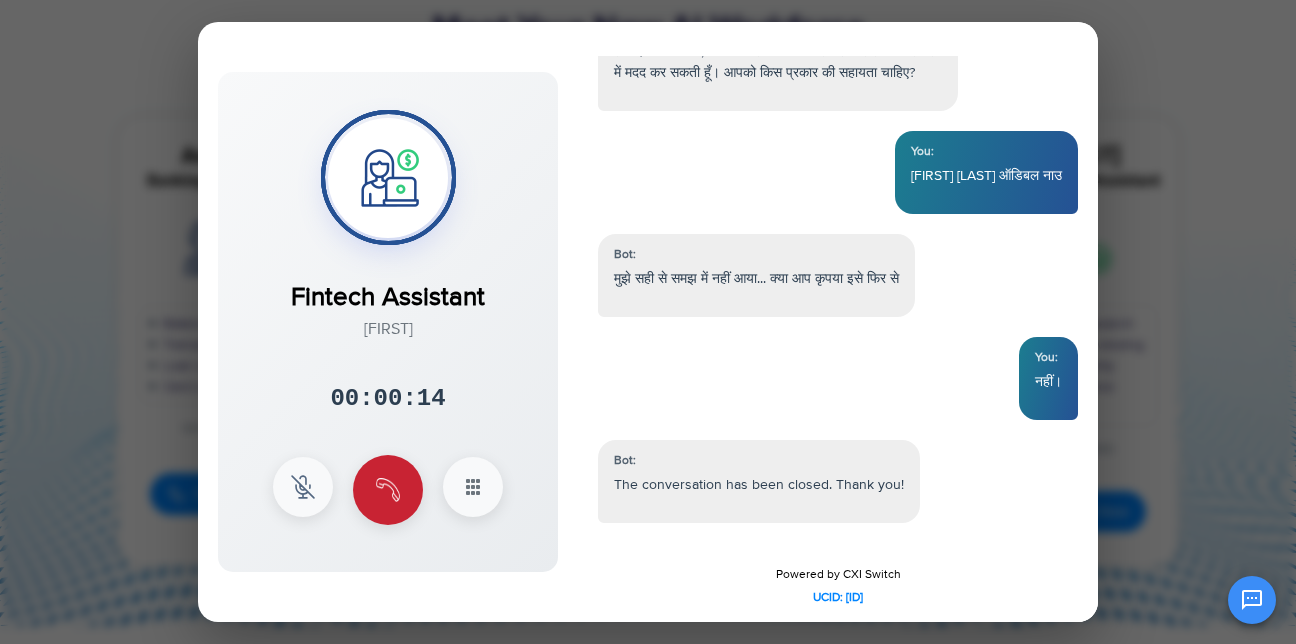 click at bounding box center [388, 490] 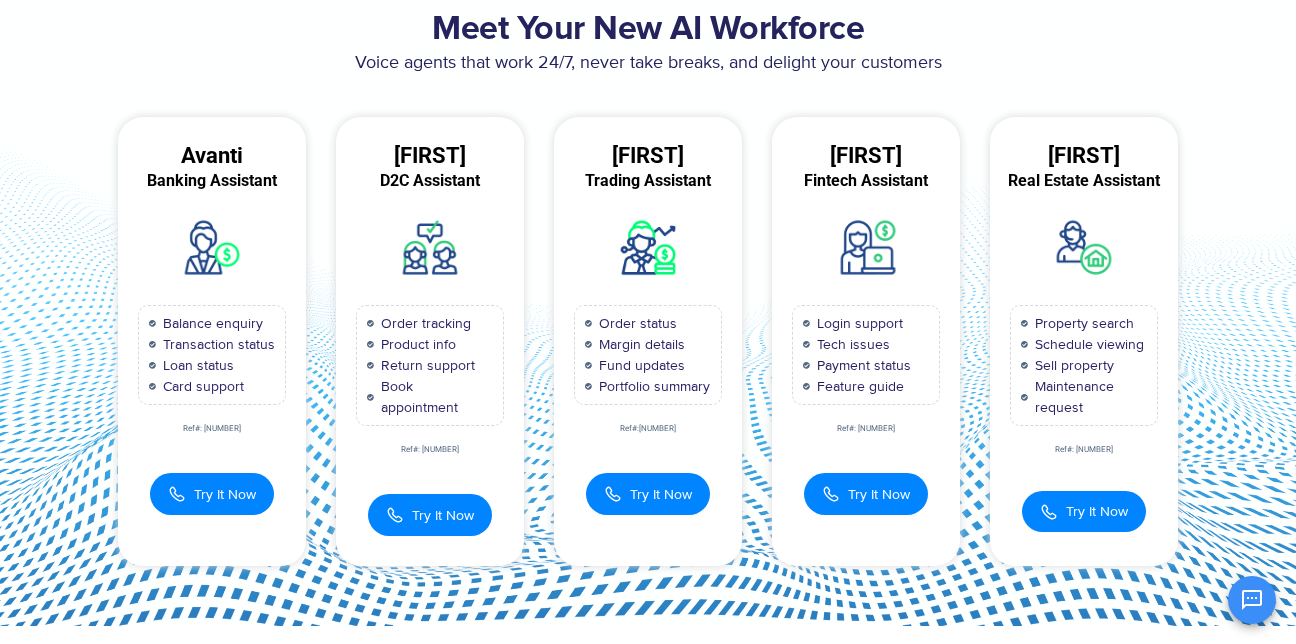 scroll, scrollTop: 317, scrollLeft: 0, axis: vertical 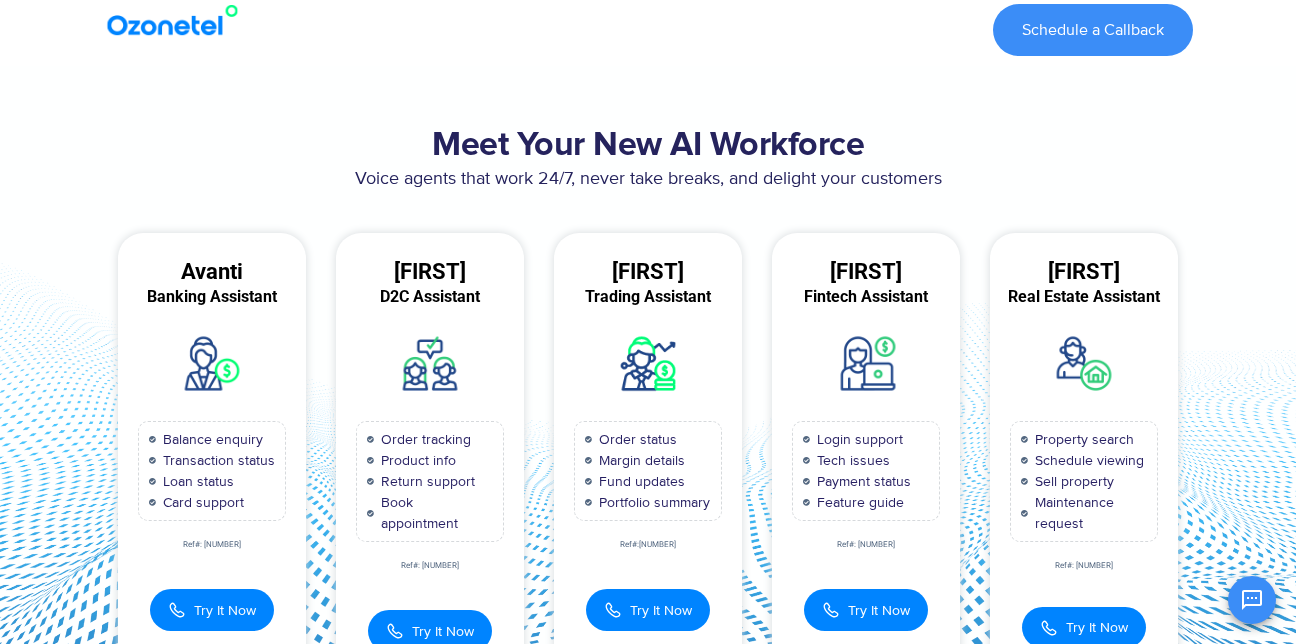 click on "[FIRST]
Trading Assistant
Order status
Margin details
Fund updates
Portfolio summary
Ref#: [NUMBER]
Voice Bot
Try It Now
Trading Assistant" at bounding box center [648, 457] 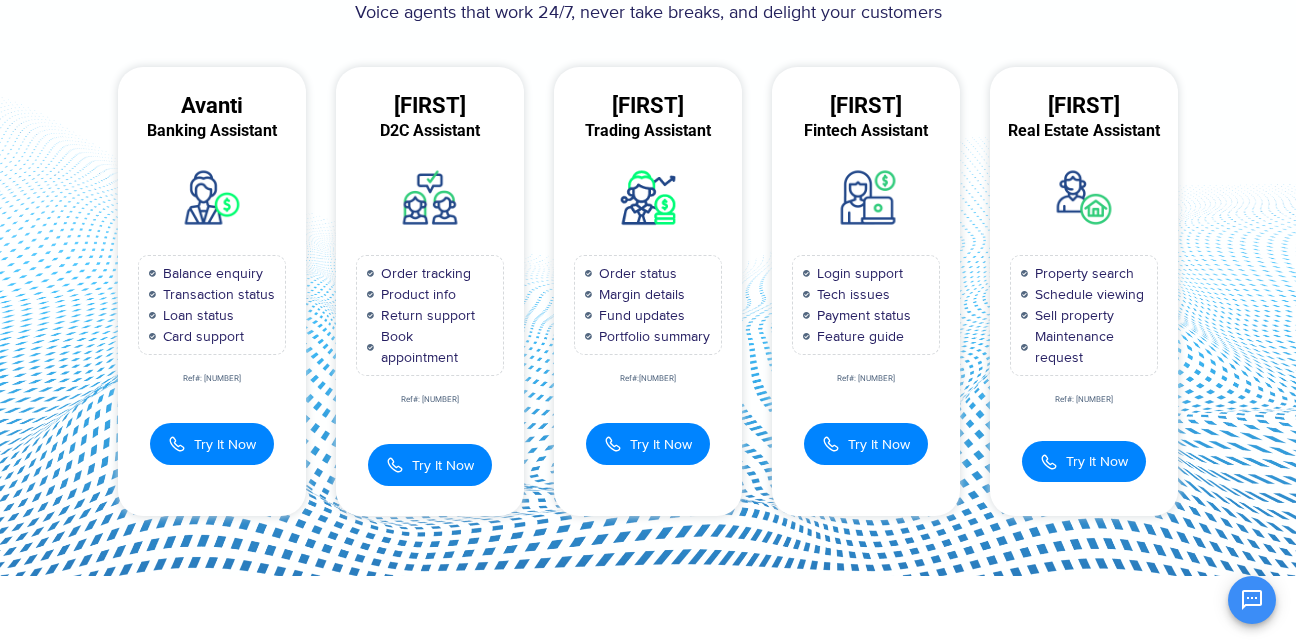 scroll, scrollTop: 168, scrollLeft: 0, axis: vertical 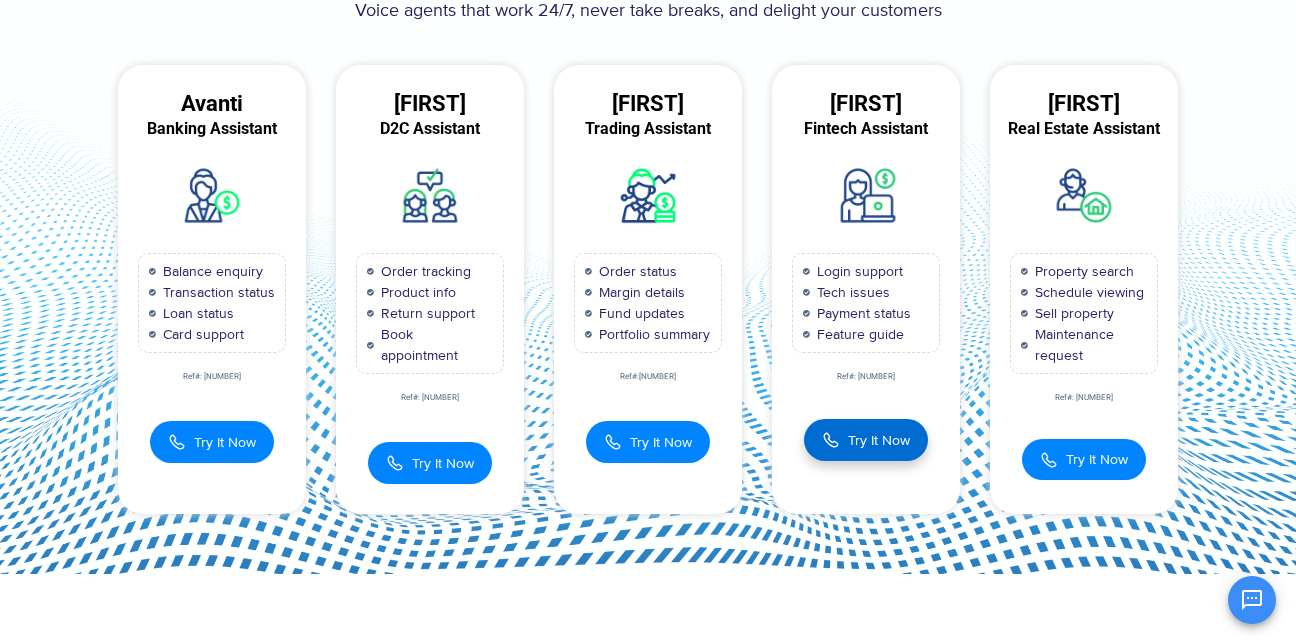 click on "Try It Now" at bounding box center [879, 440] 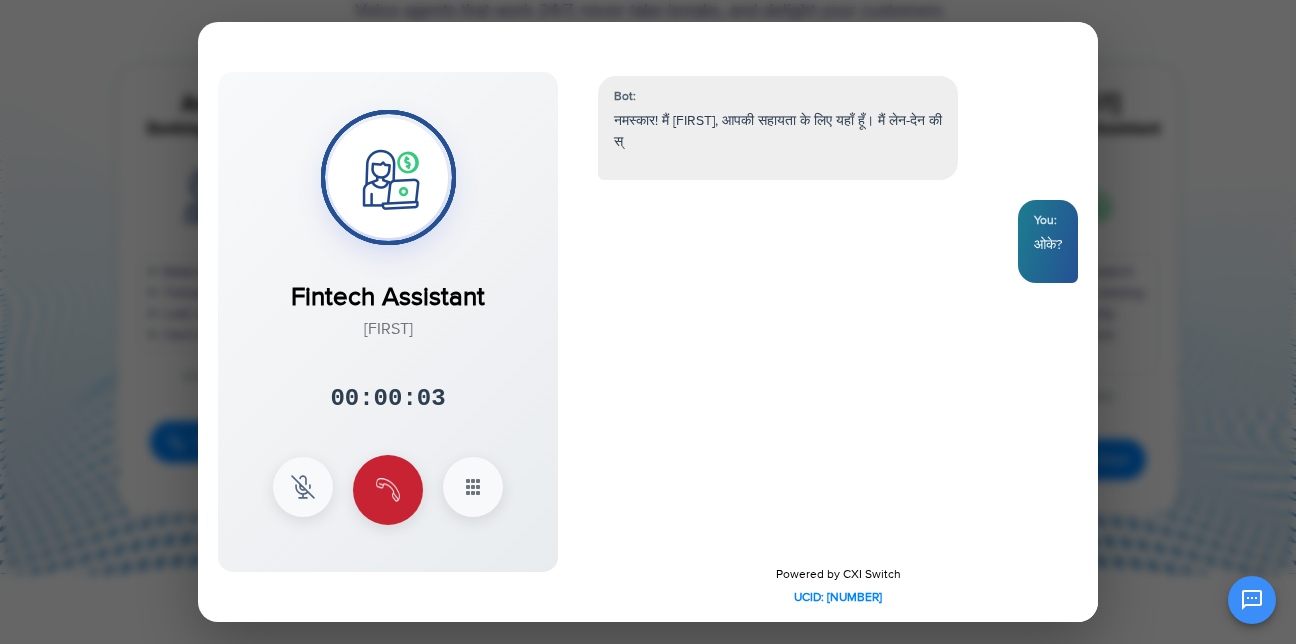 click at bounding box center (388, 490) 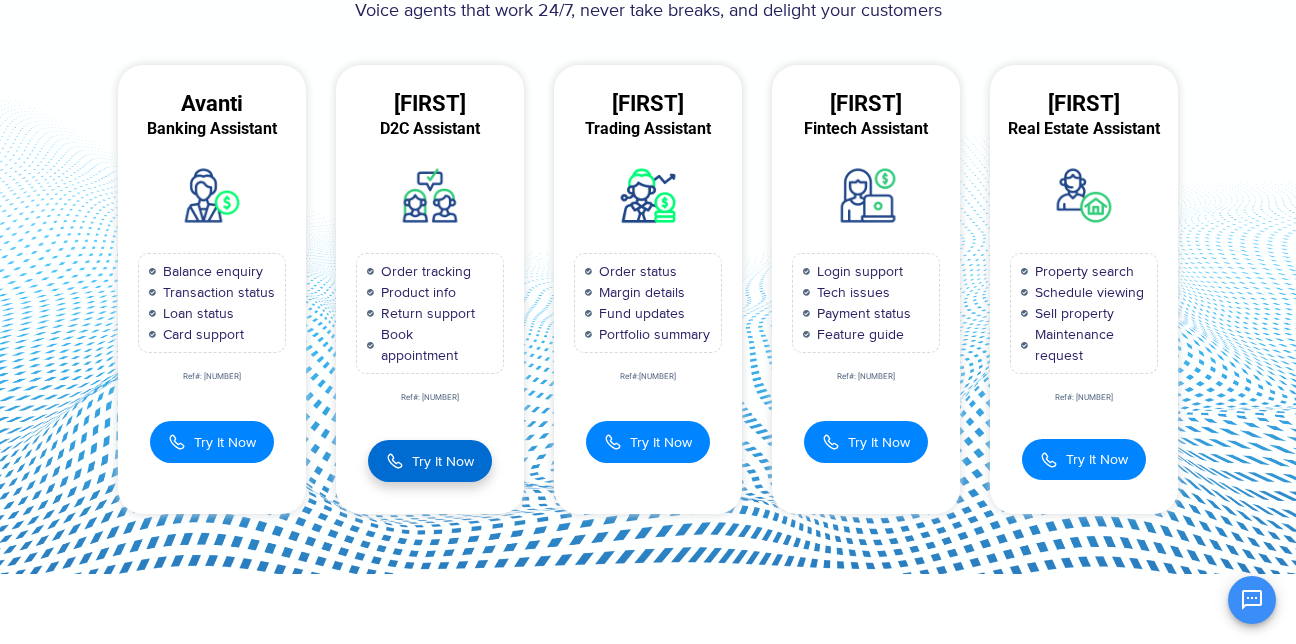 scroll, scrollTop: 0, scrollLeft: 0, axis: both 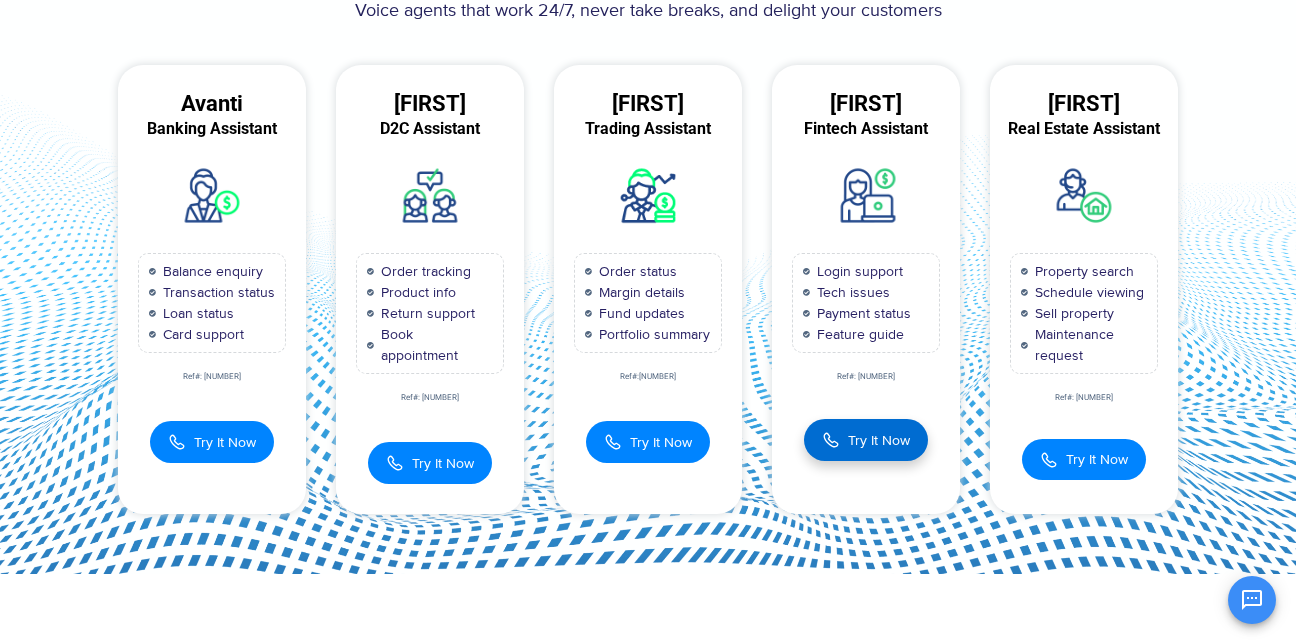 click on "Try It Now" at bounding box center [879, 440] 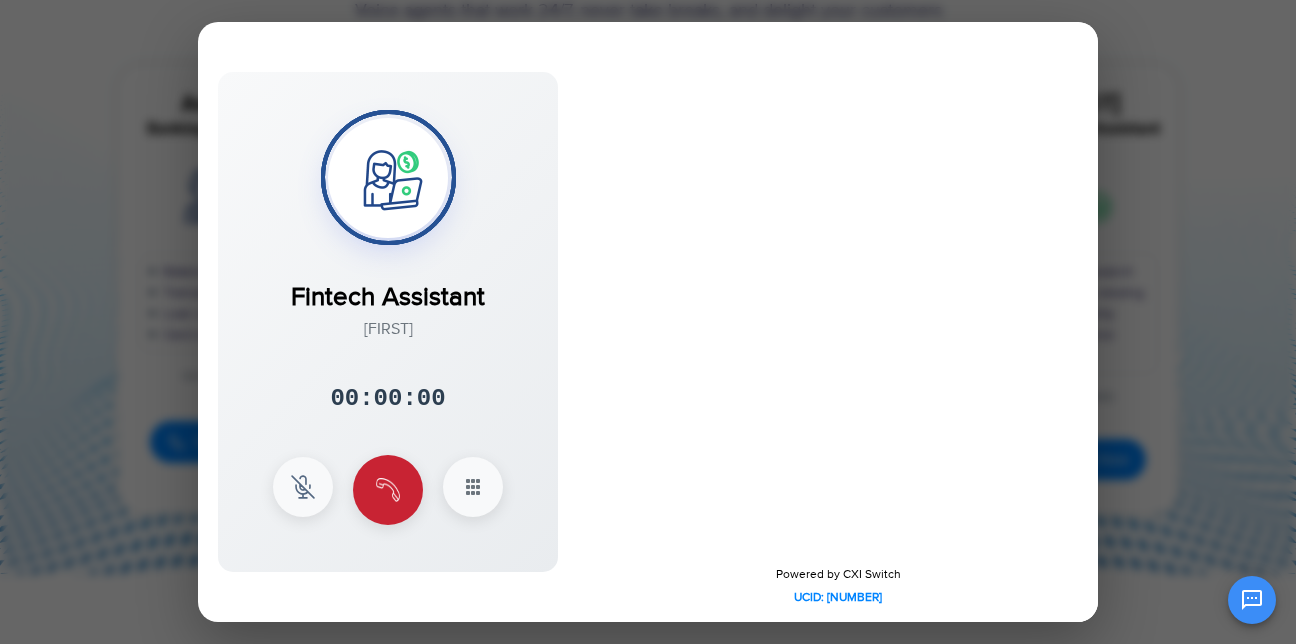 click at bounding box center (388, 490) 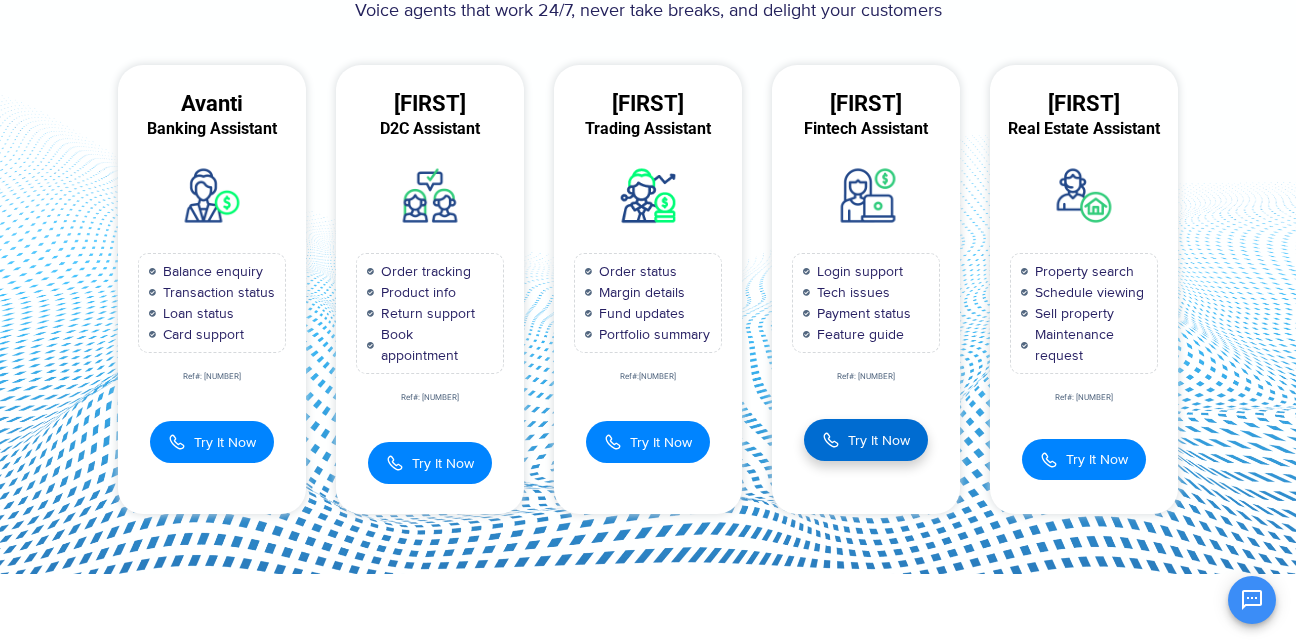 click on "Try It Now" at bounding box center (866, 440) 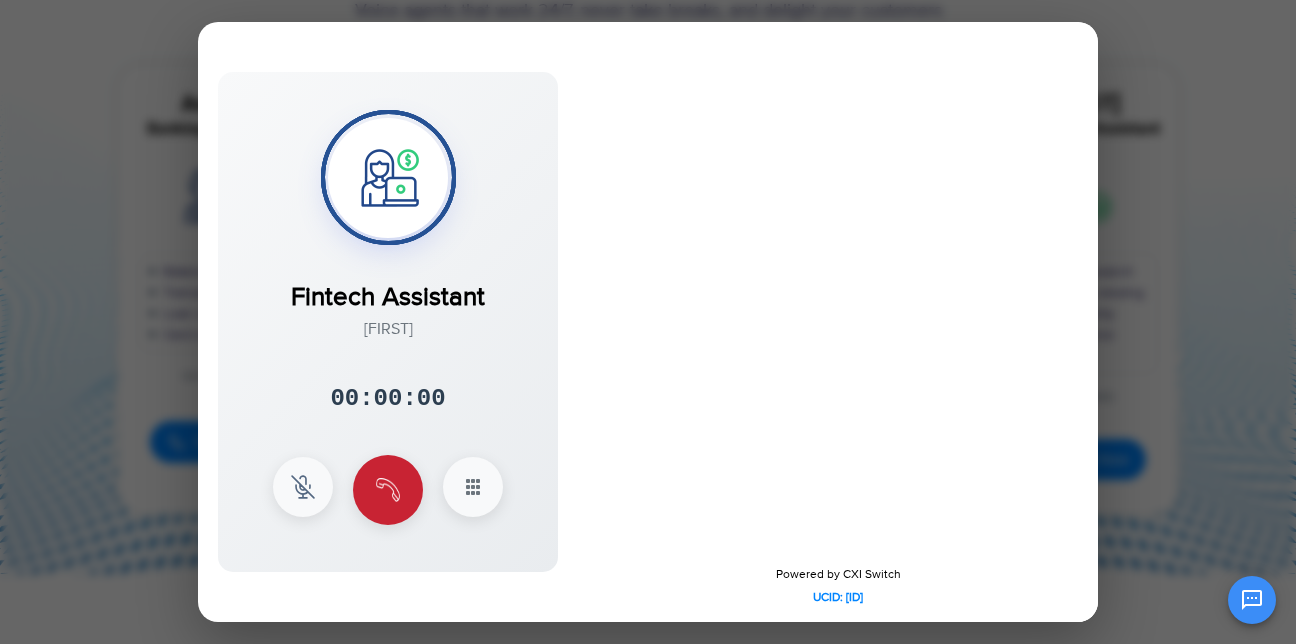 click at bounding box center (388, 490) 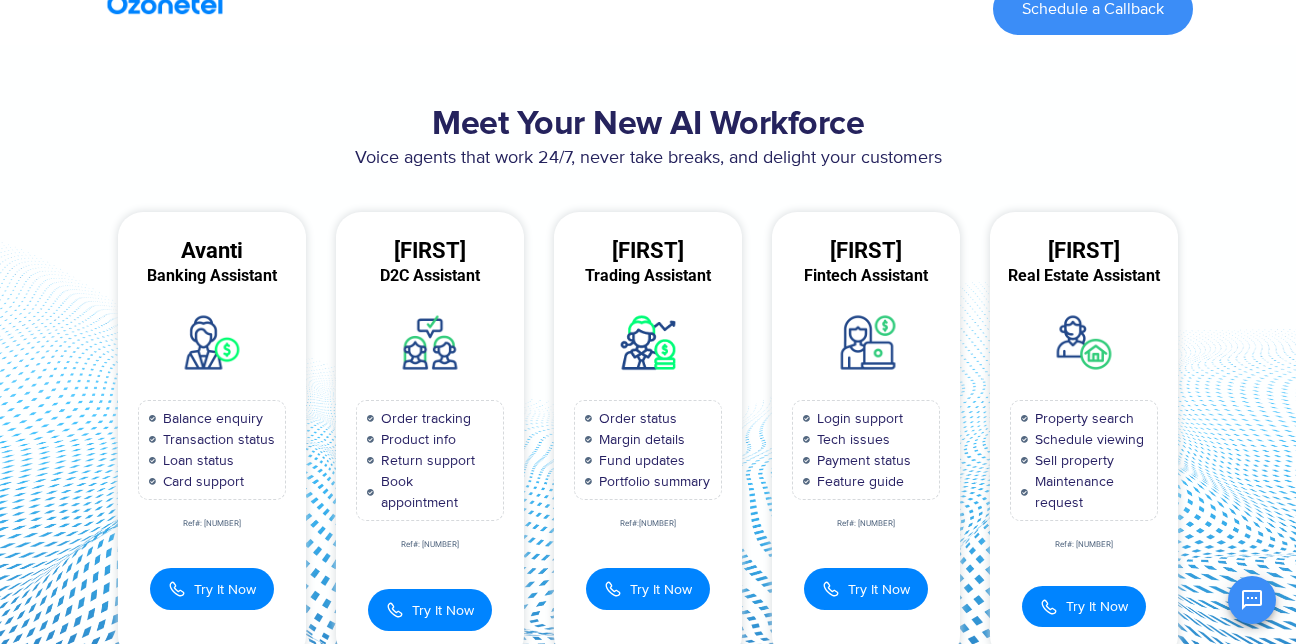 scroll, scrollTop: 0, scrollLeft: 0, axis: both 